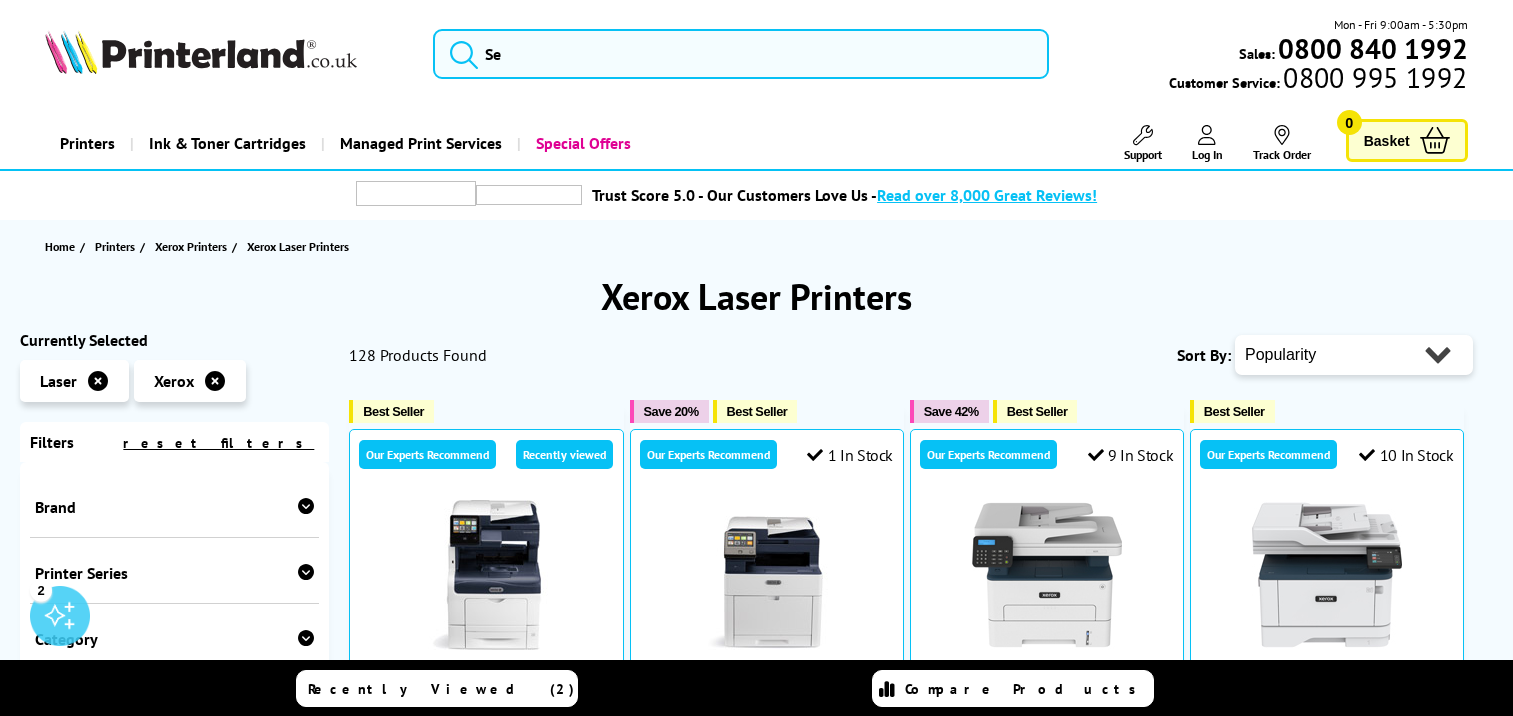 scroll, scrollTop: 0, scrollLeft: 0, axis: both 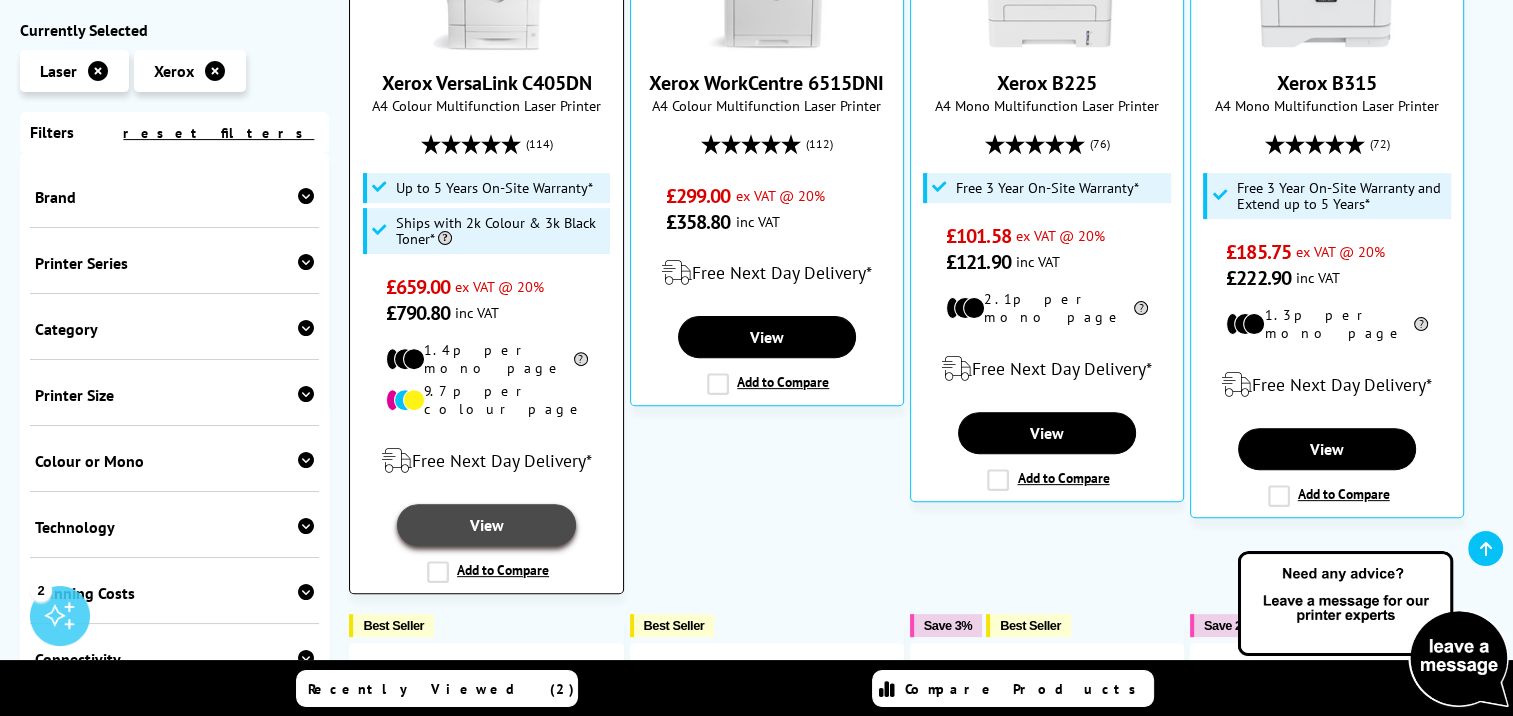 click on "View" at bounding box center (486, 525) 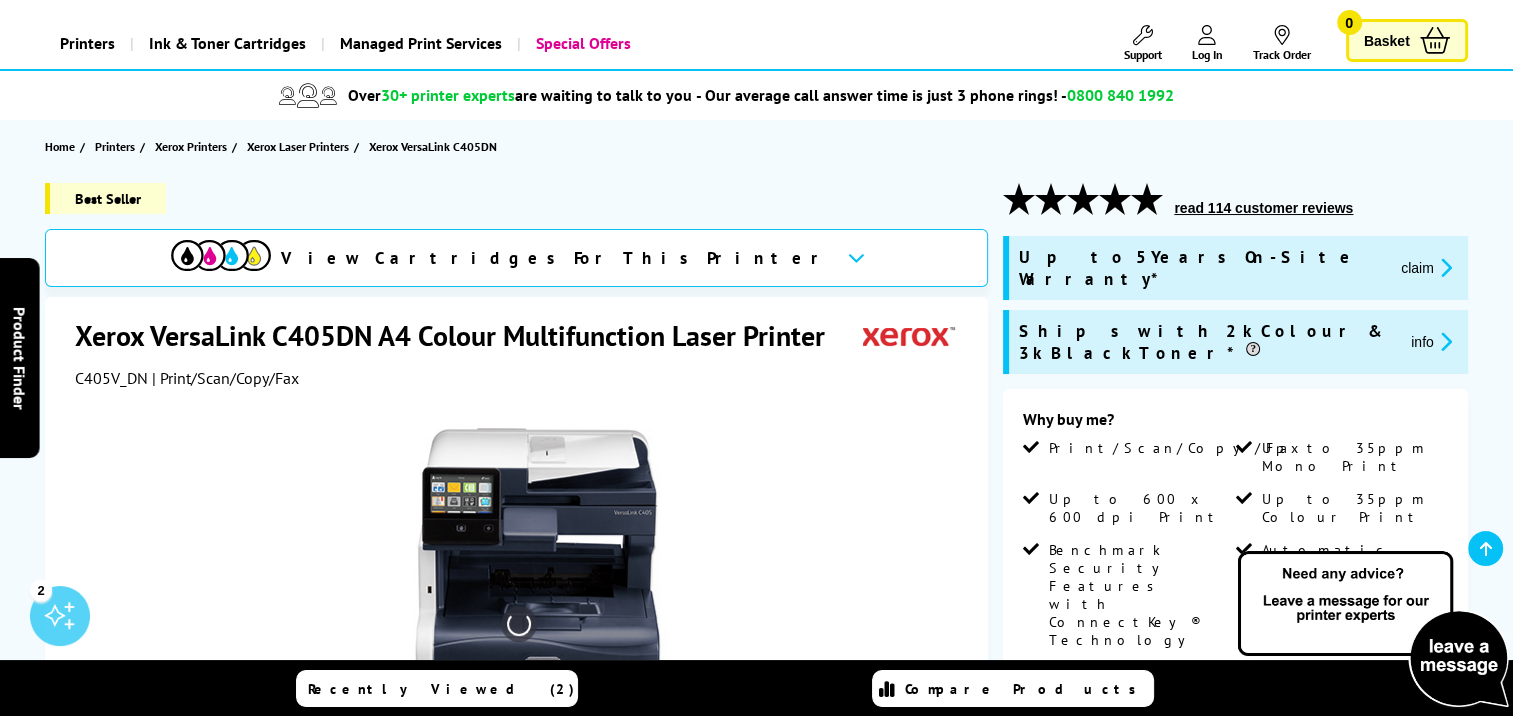scroll, scrollTop: 252, scrollLeft: 0, axis: vertical 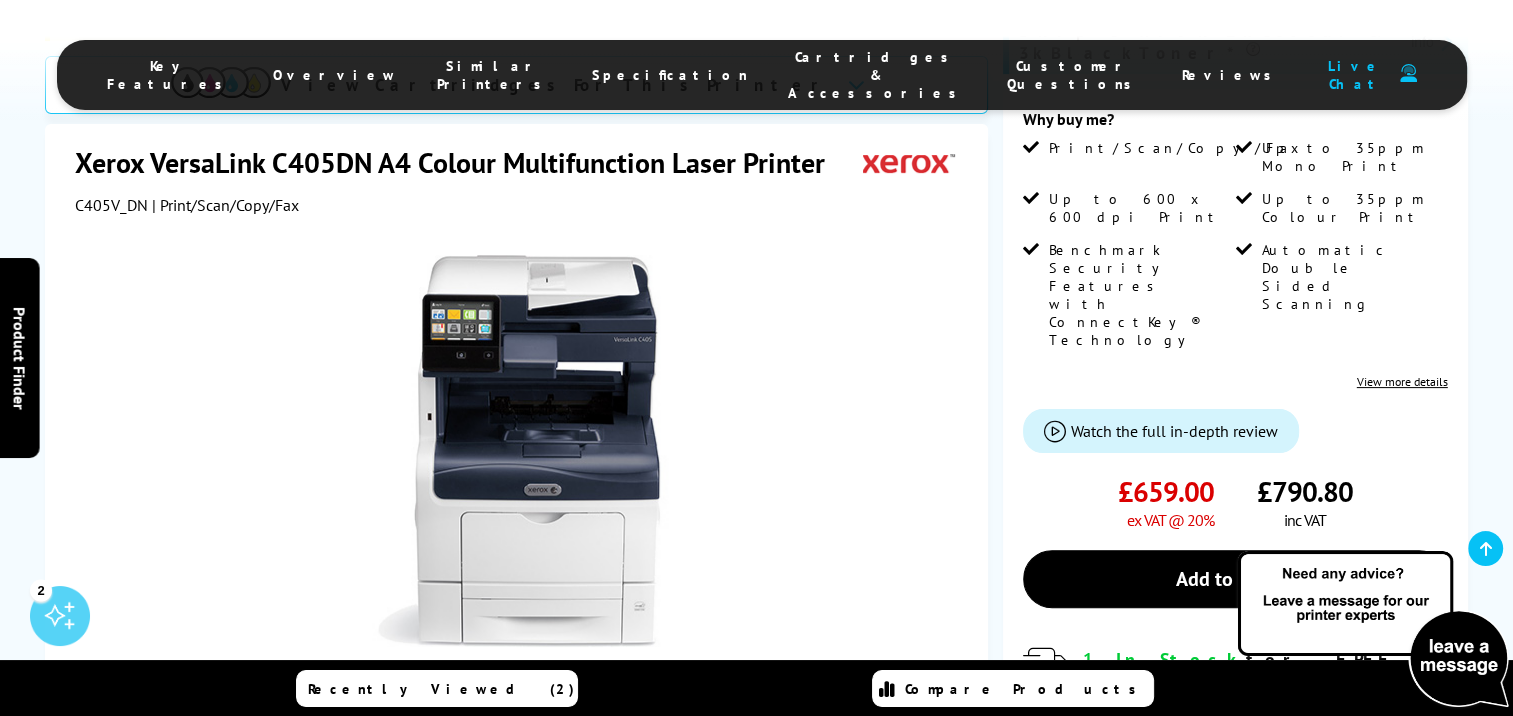 click at bounding box center (374, 737) 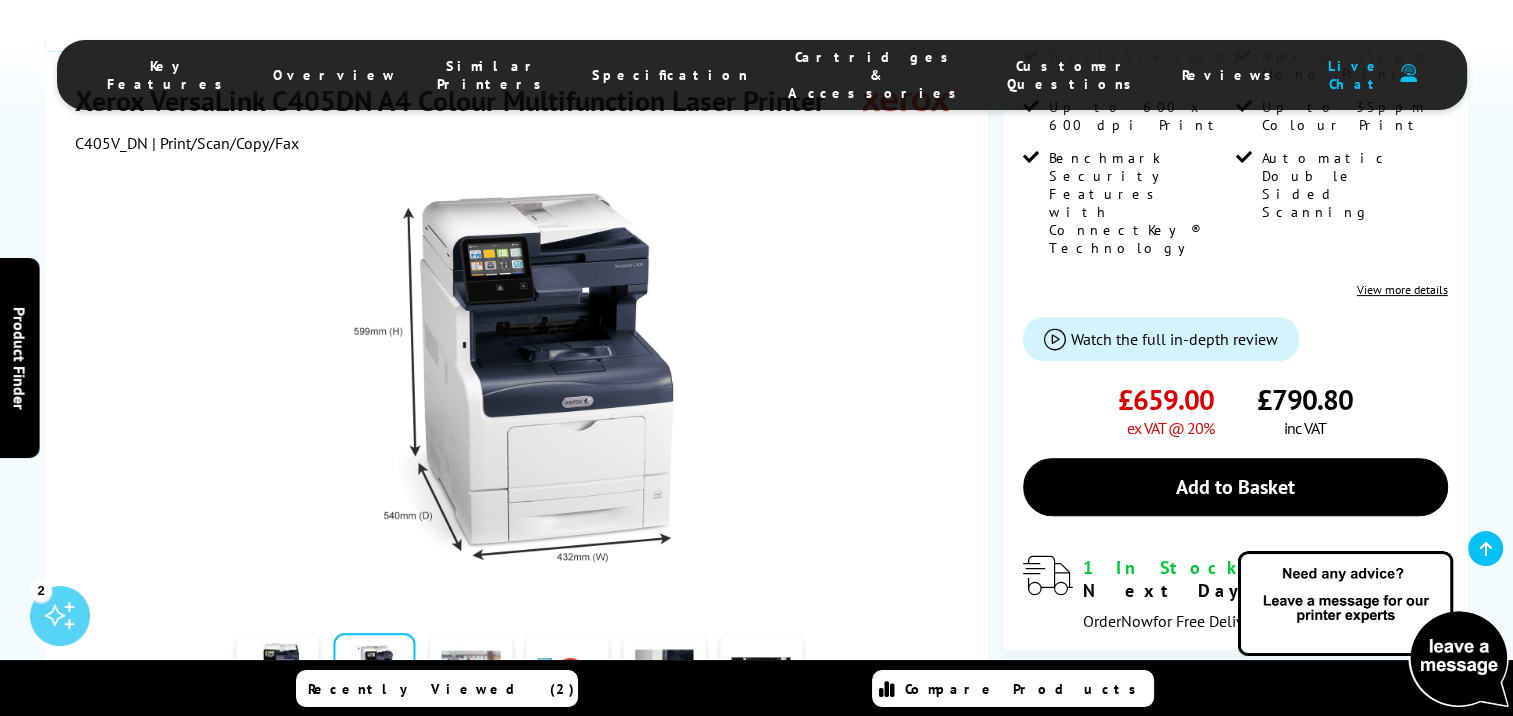 scroll, scrollTop: 600, scrollLeft: 0, axis: vertical 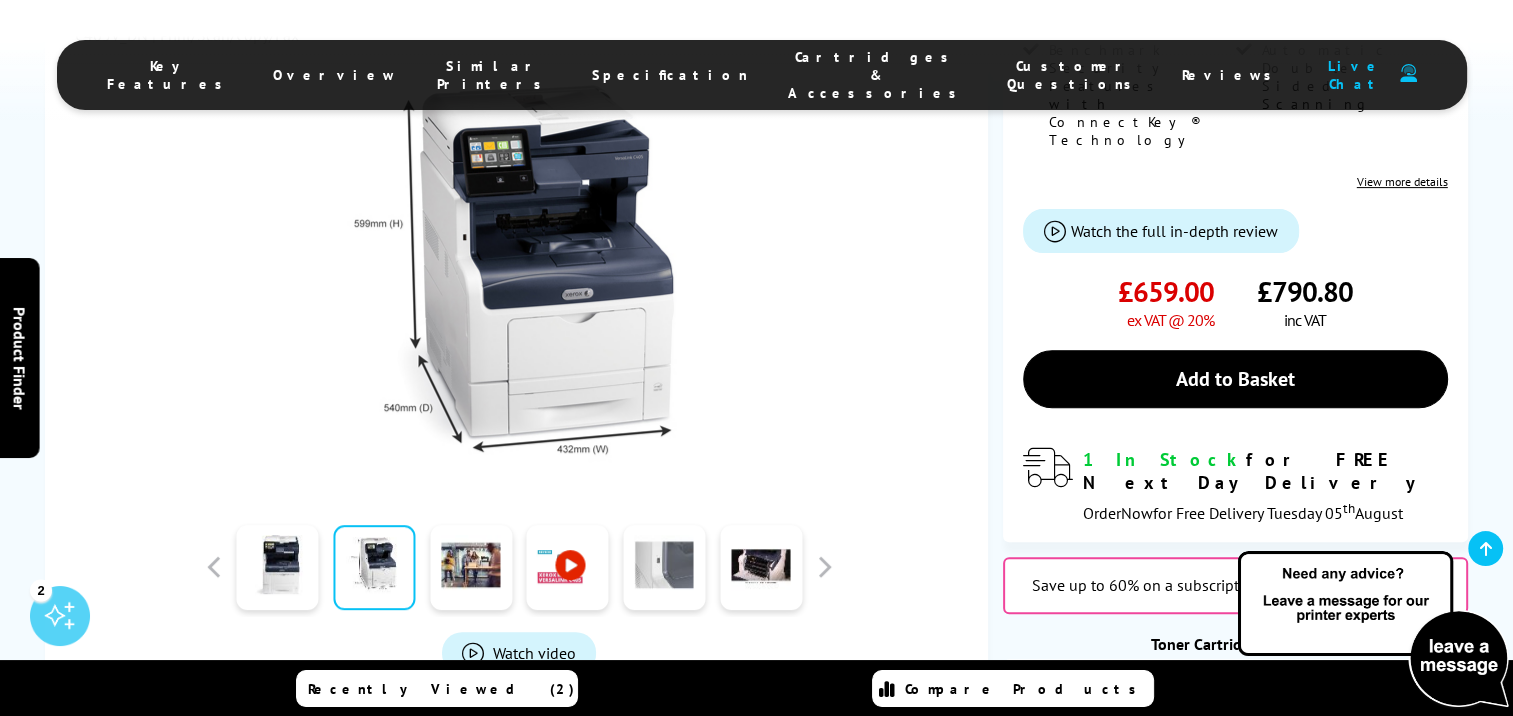click at bounding box center [664, 567] 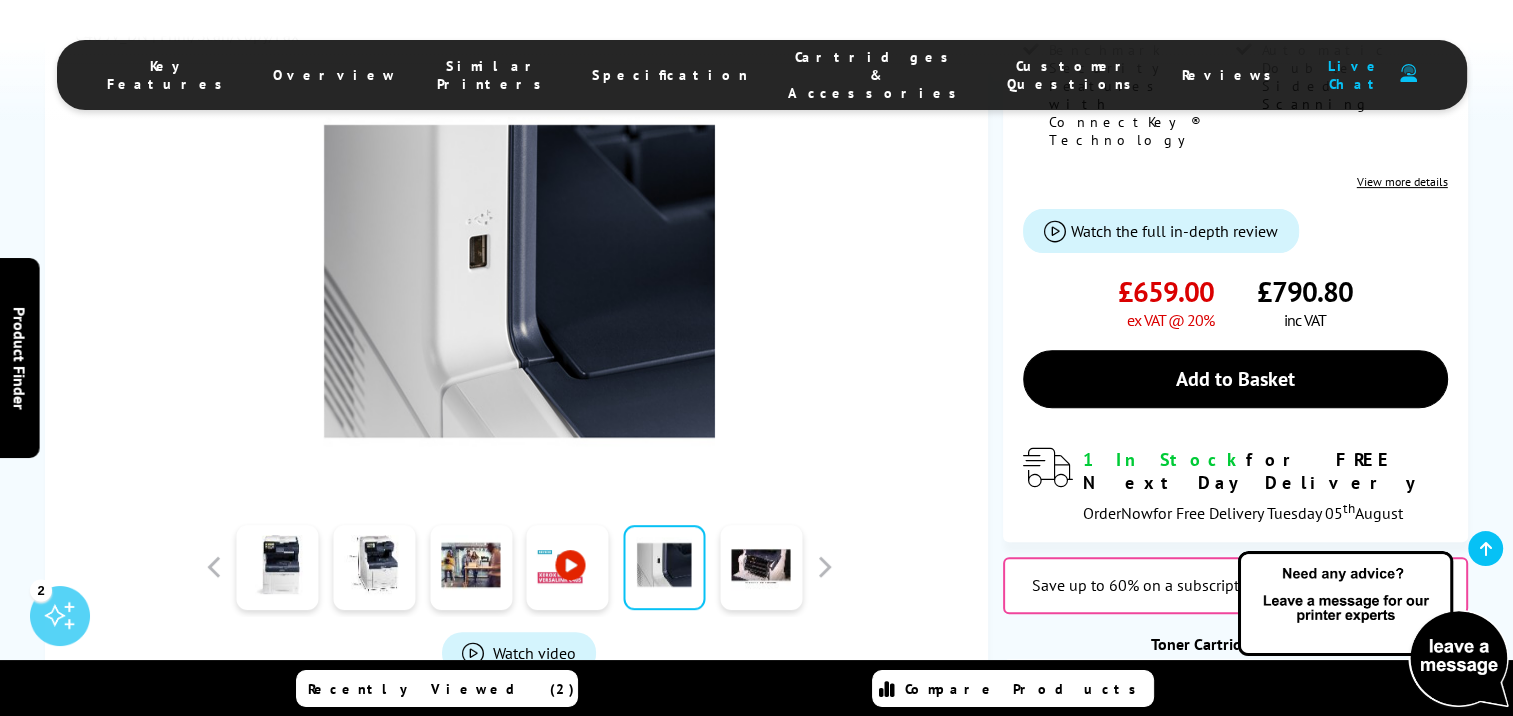 scroll, scrollTop: 400, scrollLeft: 0, axis: vertical 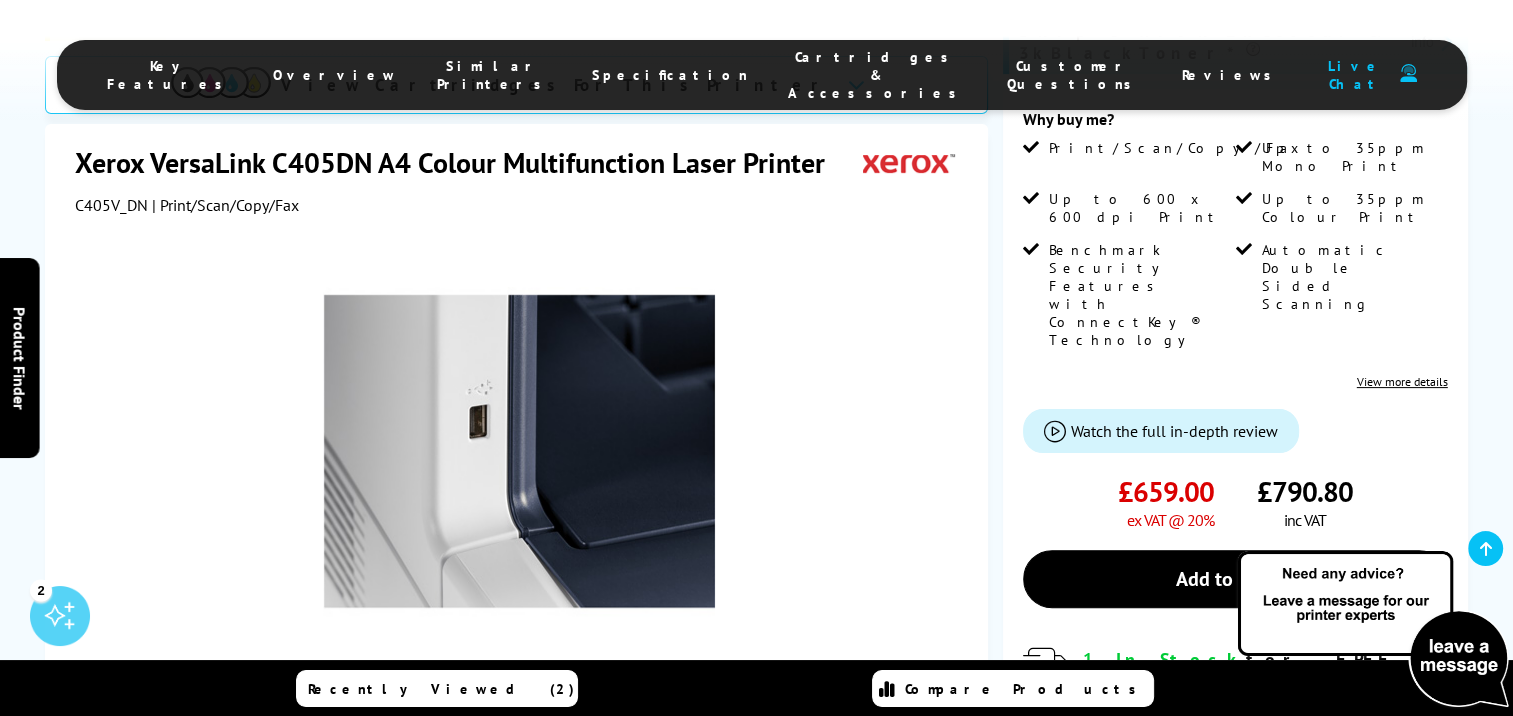click at bounding box center [761, 737] 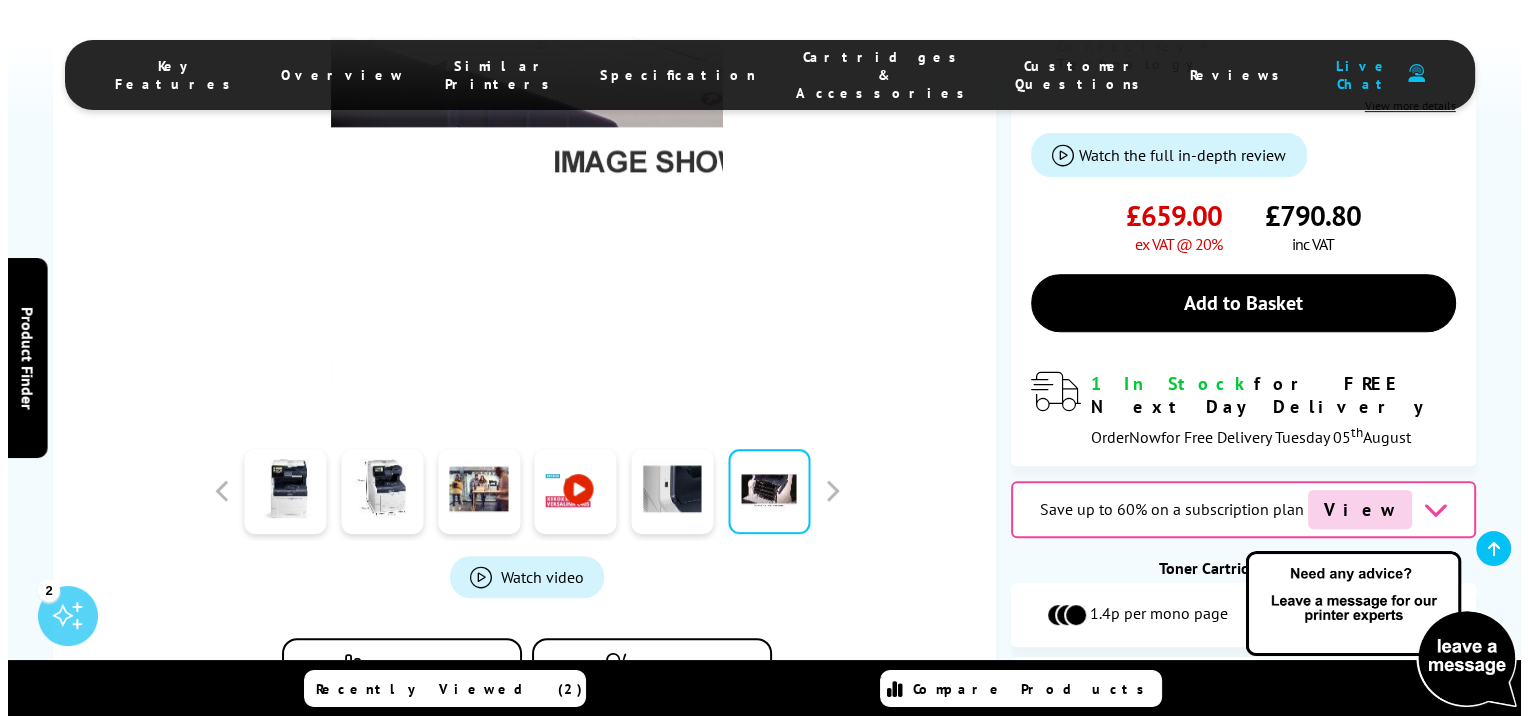 scroll, scrollTop: 800, scrollLeft: 0, axis: vertical 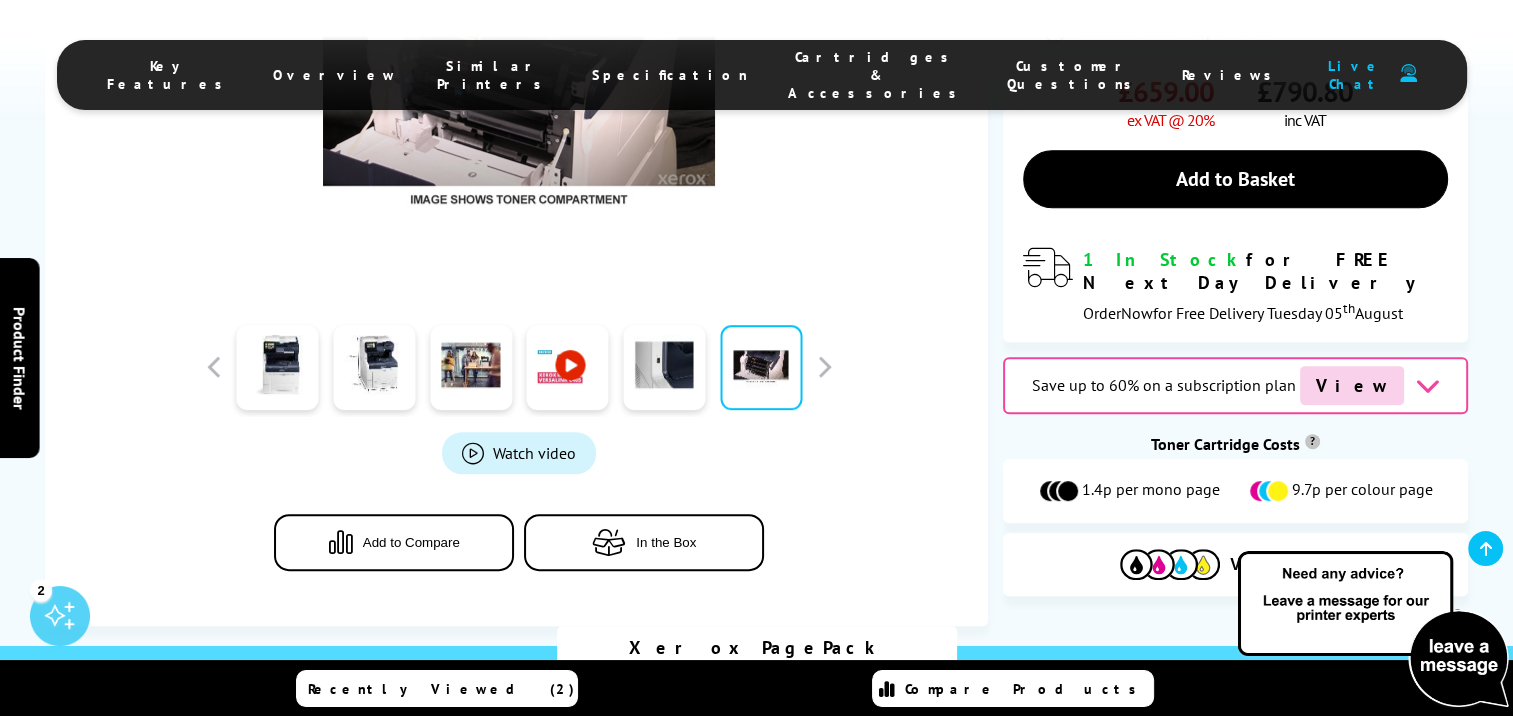click on "Watch video" at bounding box center (534, 453) 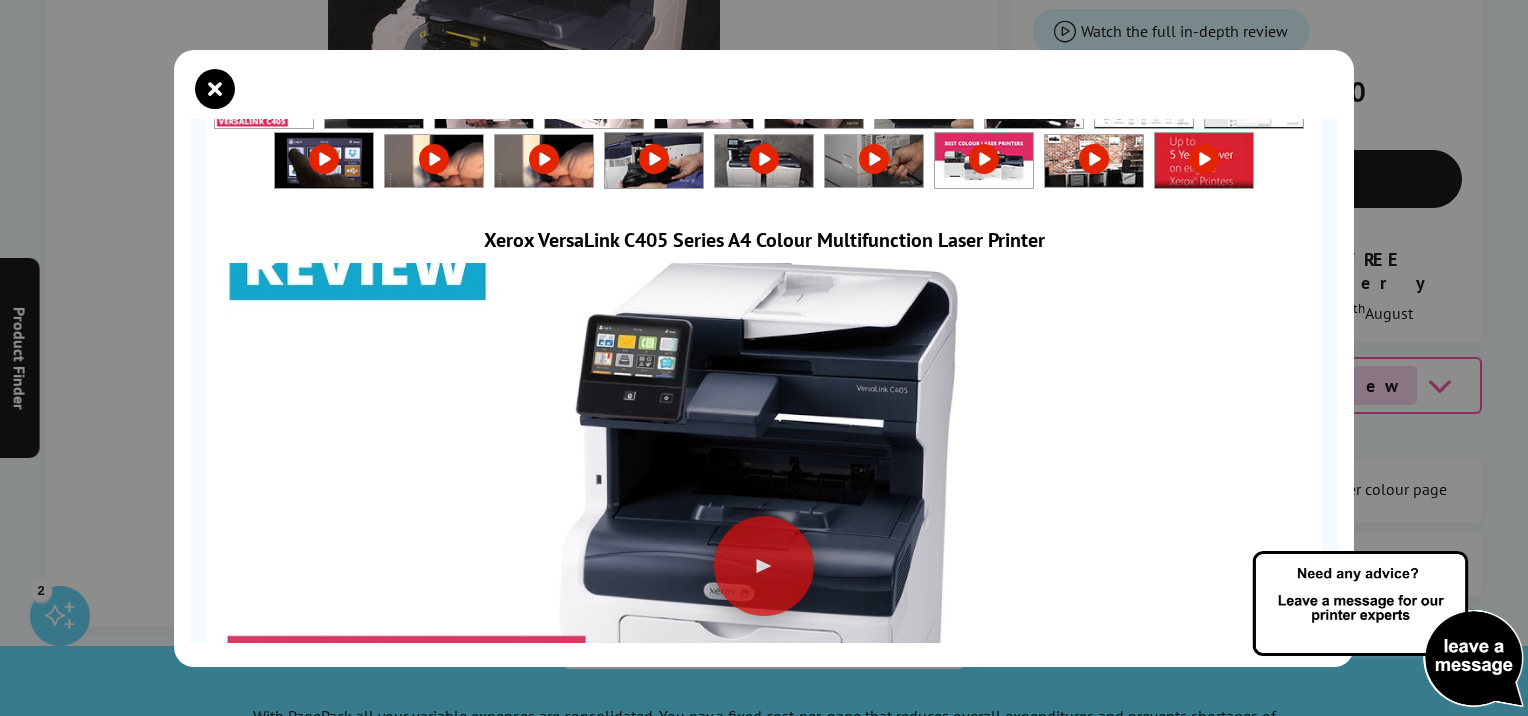 scroll, scrollTop: 100, scrollLeft: 0, axis: vertical 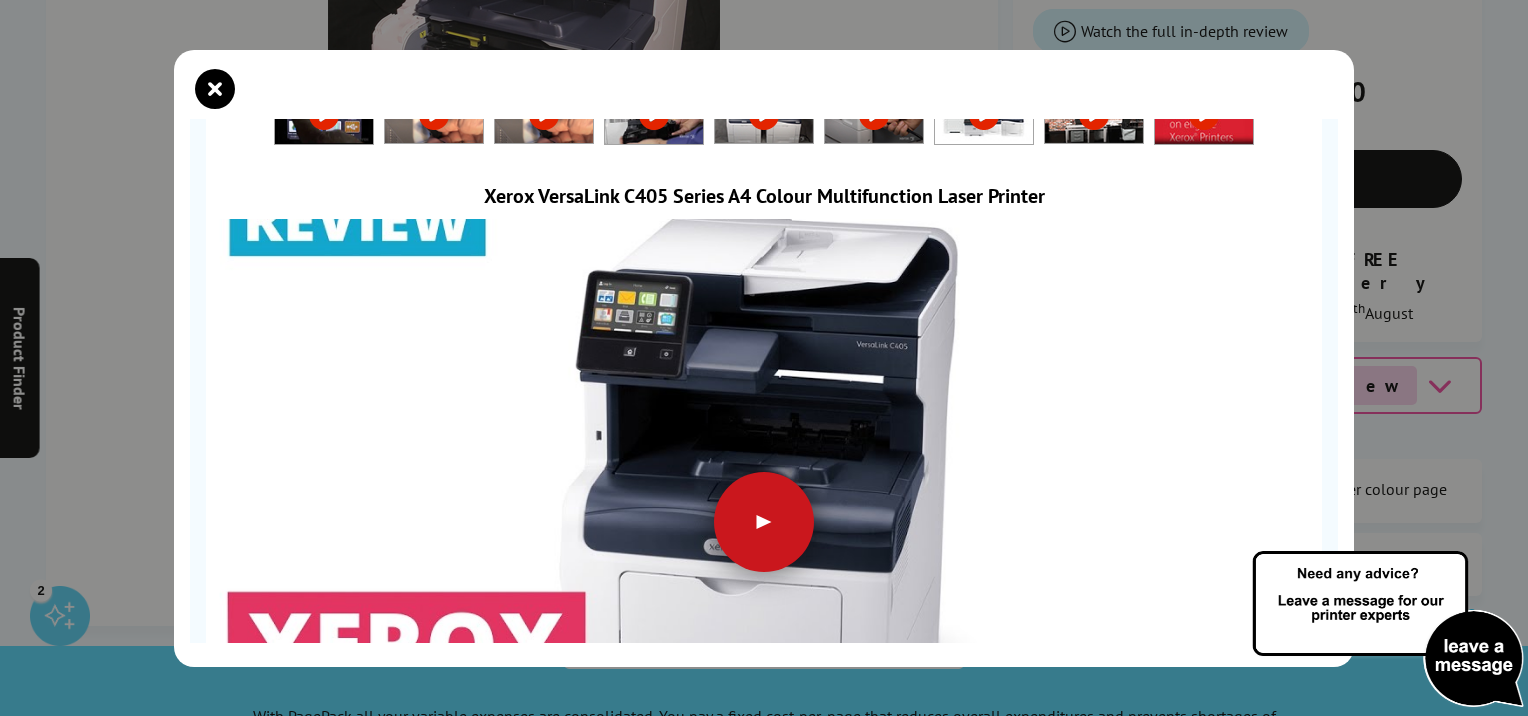 click at bounding box center (764, 522) 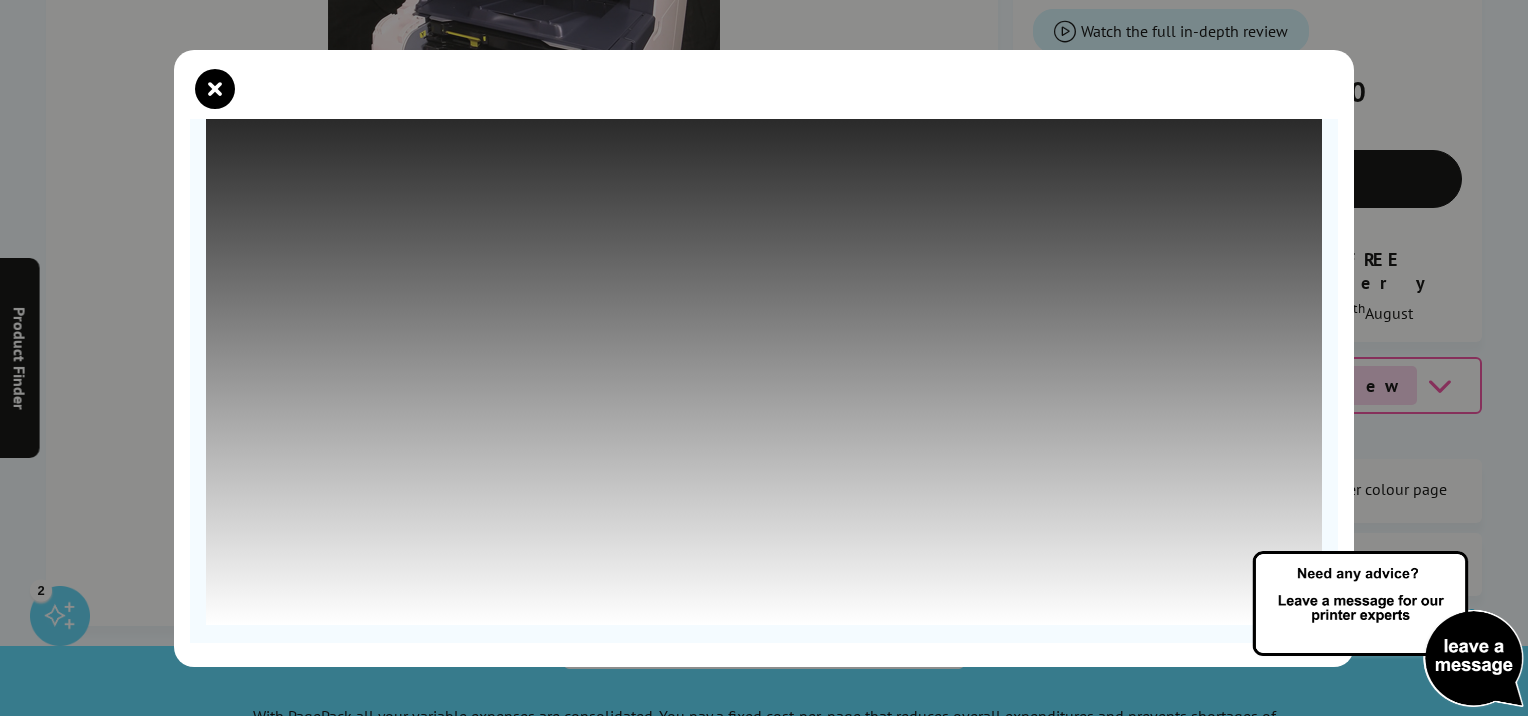 scroll, scrollTop: 315, scrollLeft: 0, axis: vertical 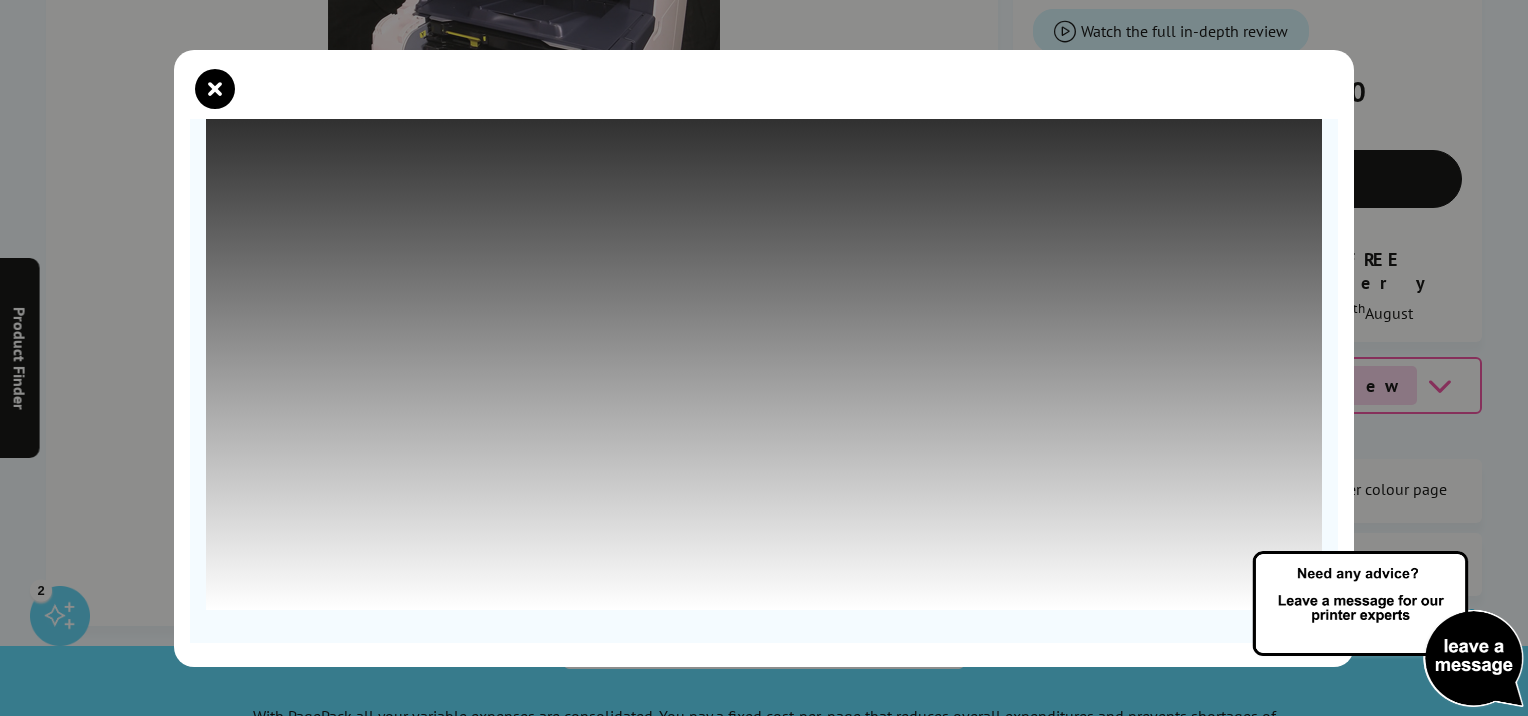 click at bounding box center (1388, 630) 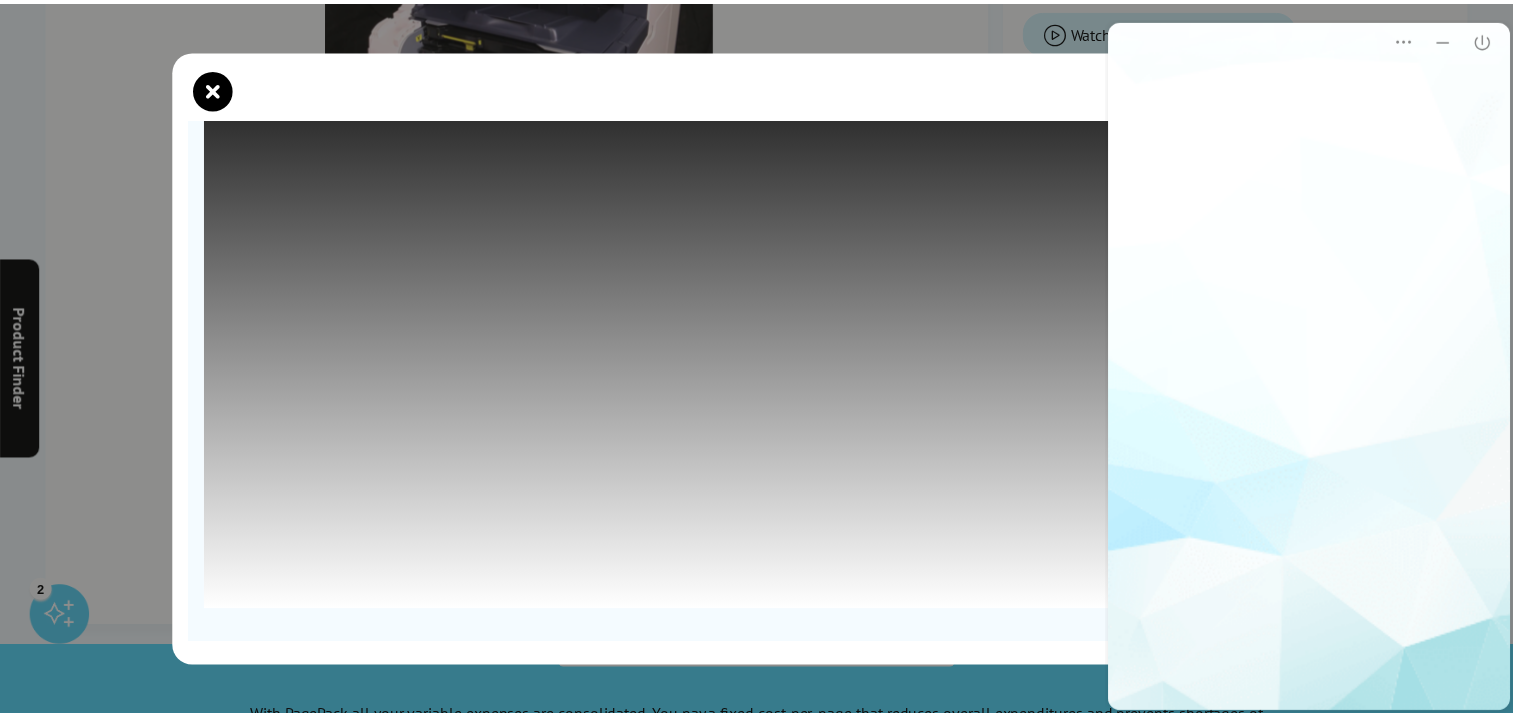 scroll, scrollTop: 0, scrollLeft: 0, axis: both 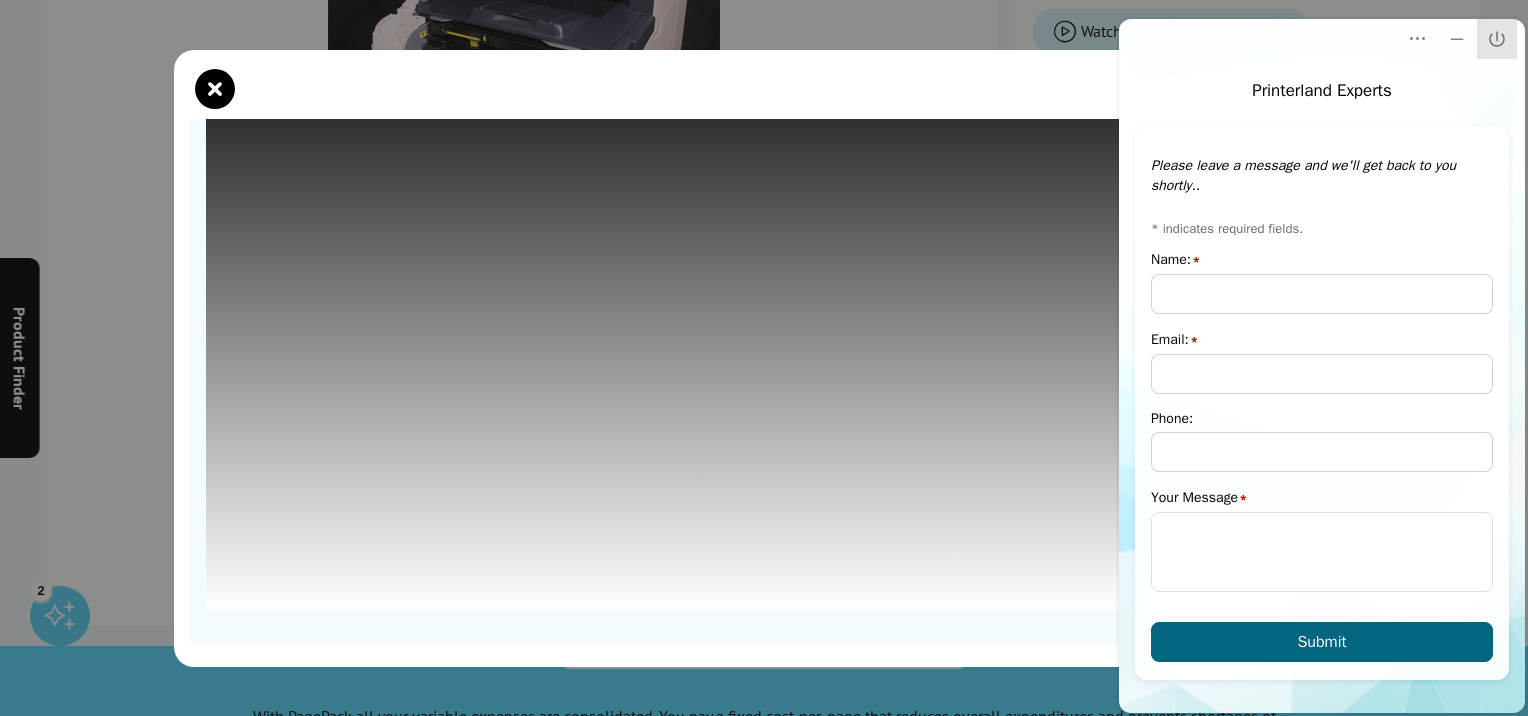 click 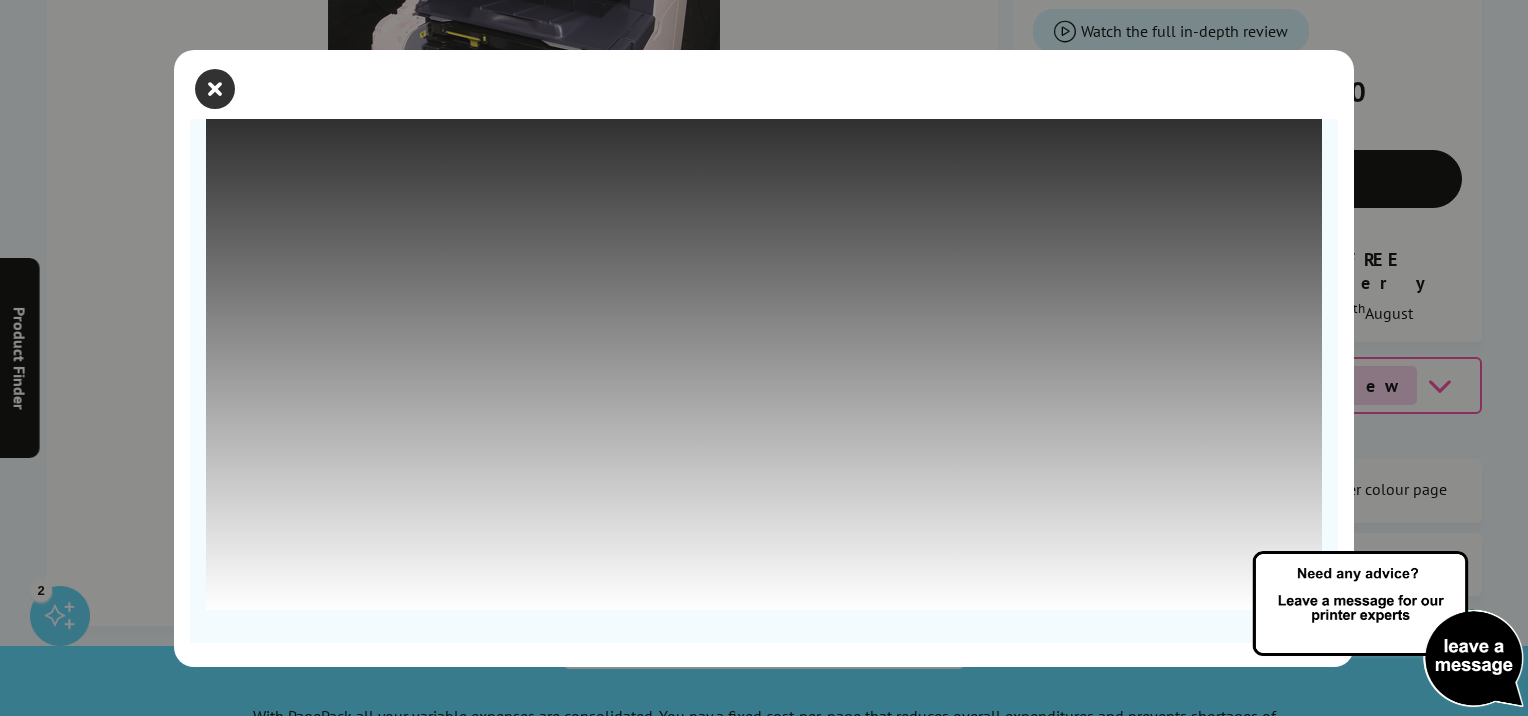 click at bounding box center (215, 89) 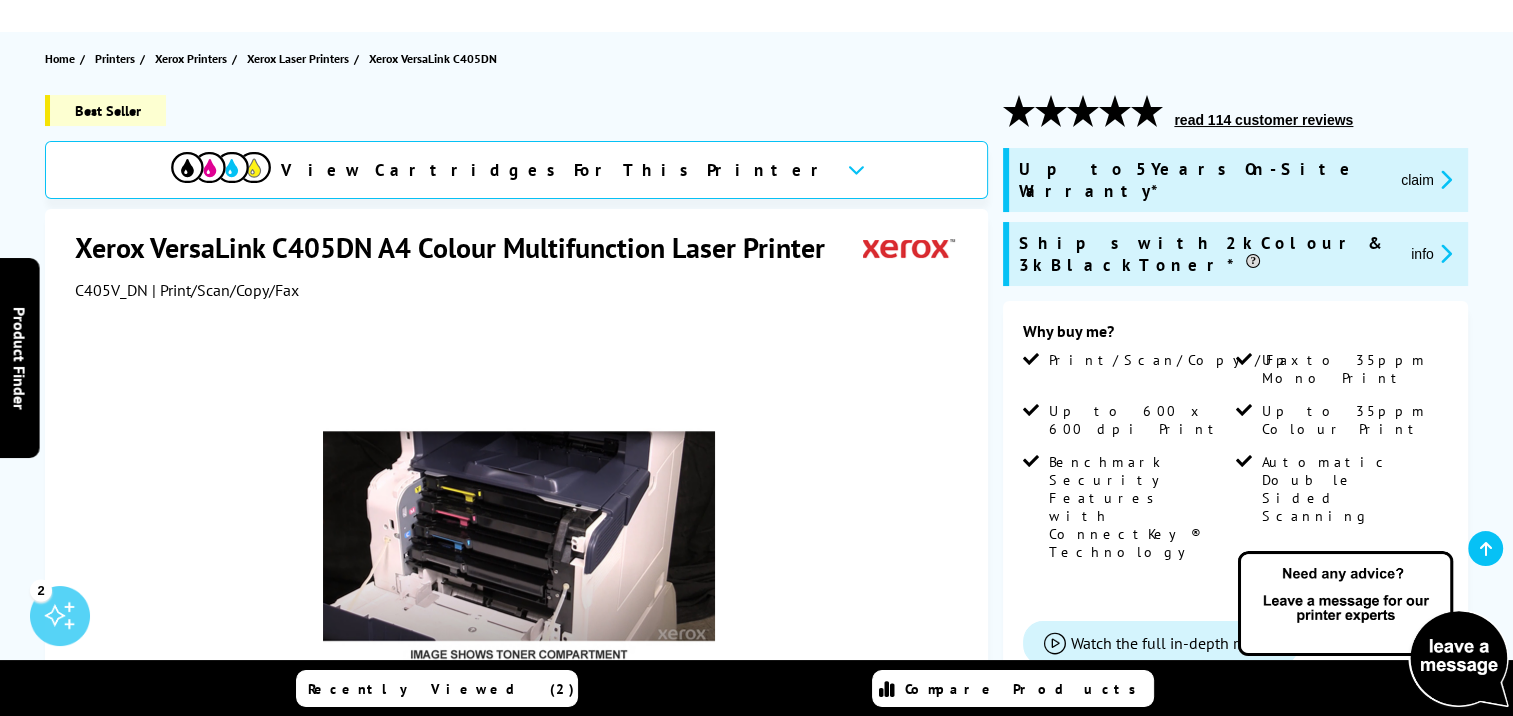 scroll, scrollTop: 100, scrollLeft: 0, axis: vertical 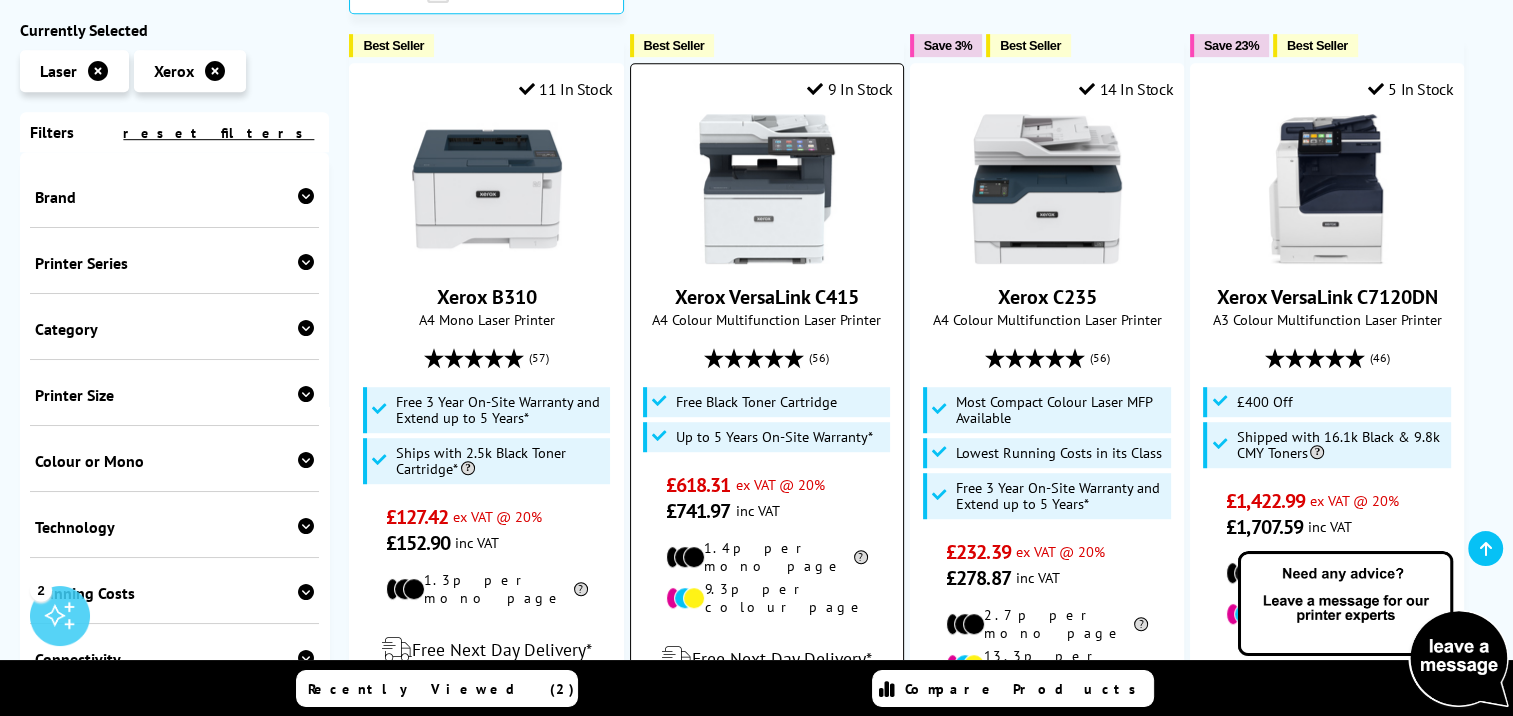 click at bounding box center [767, 189] 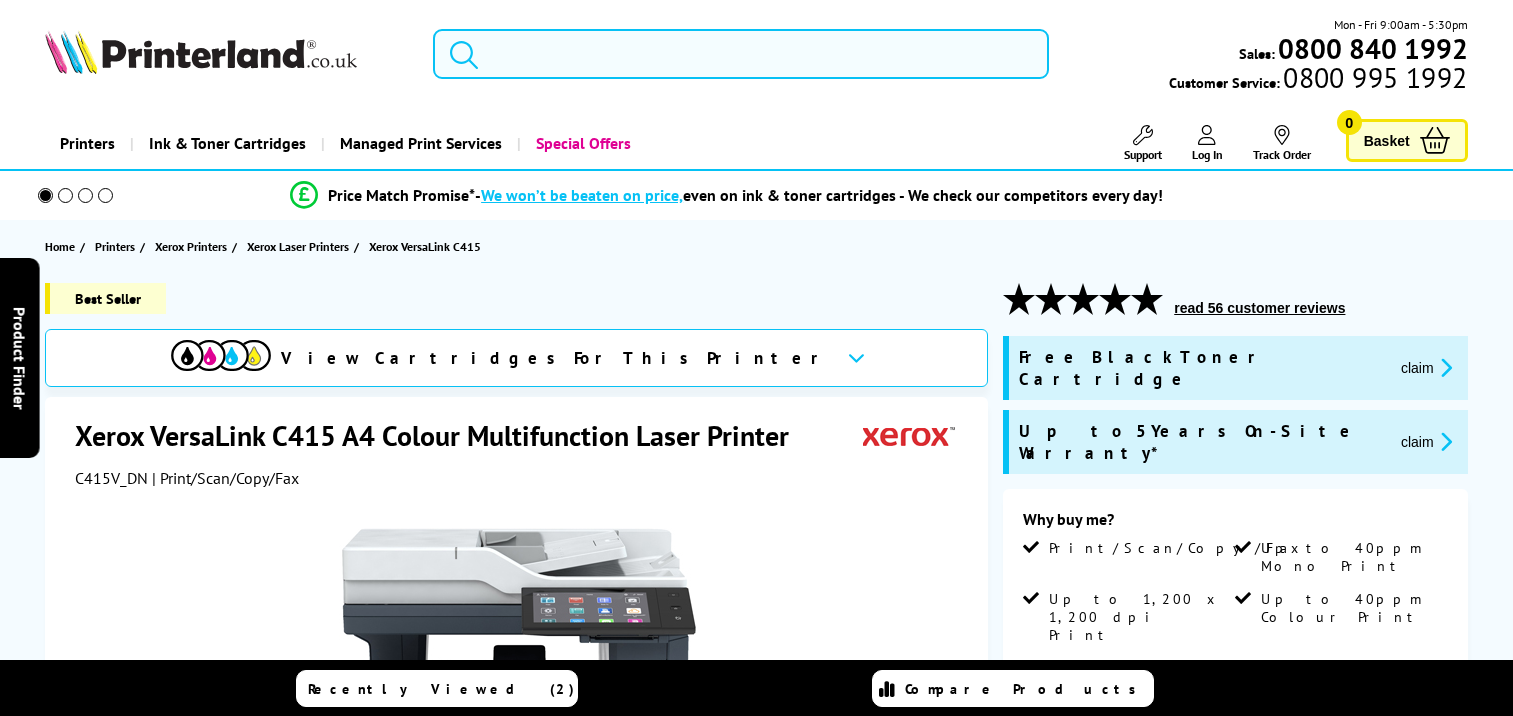 scroll, scrollTop: 0, scrollLeft: 0, axis: both 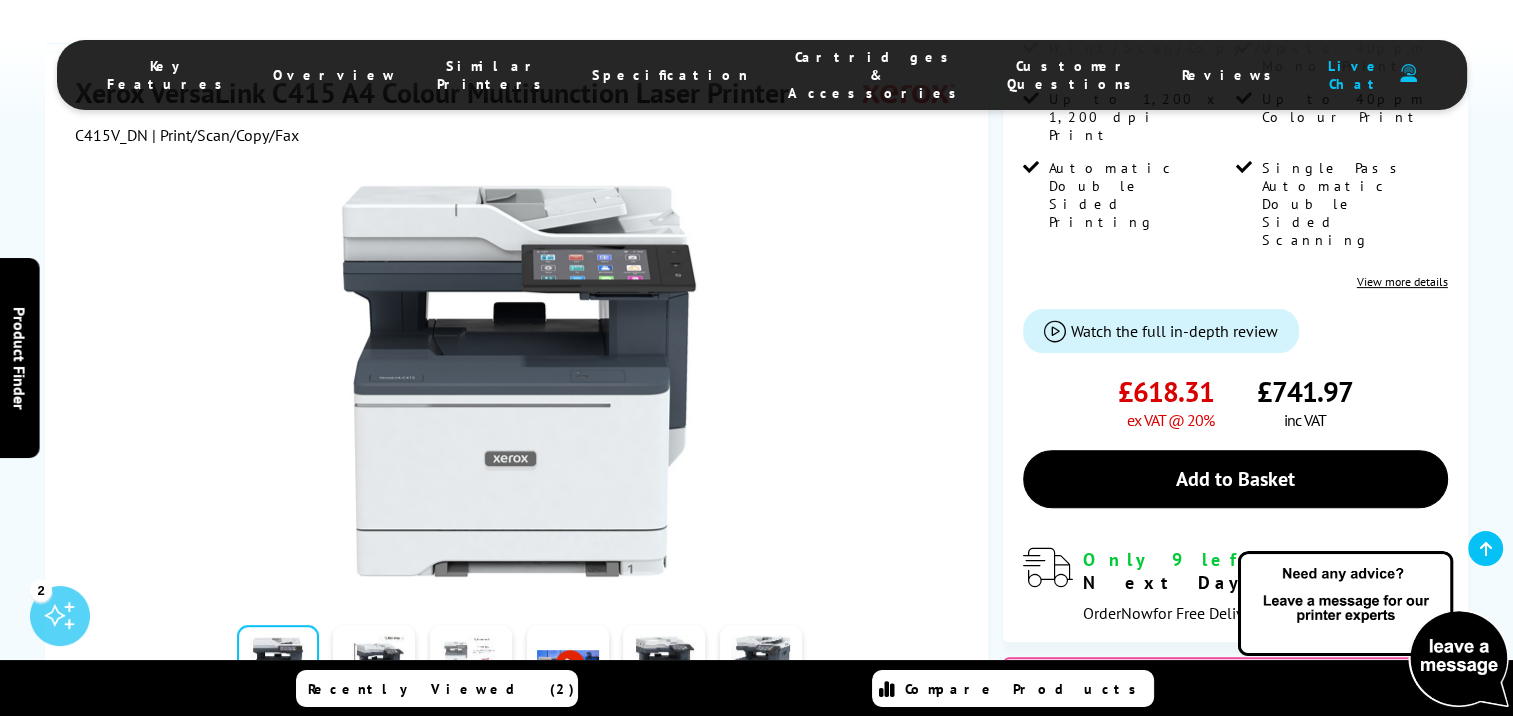 click at bounding box center [471, 667] 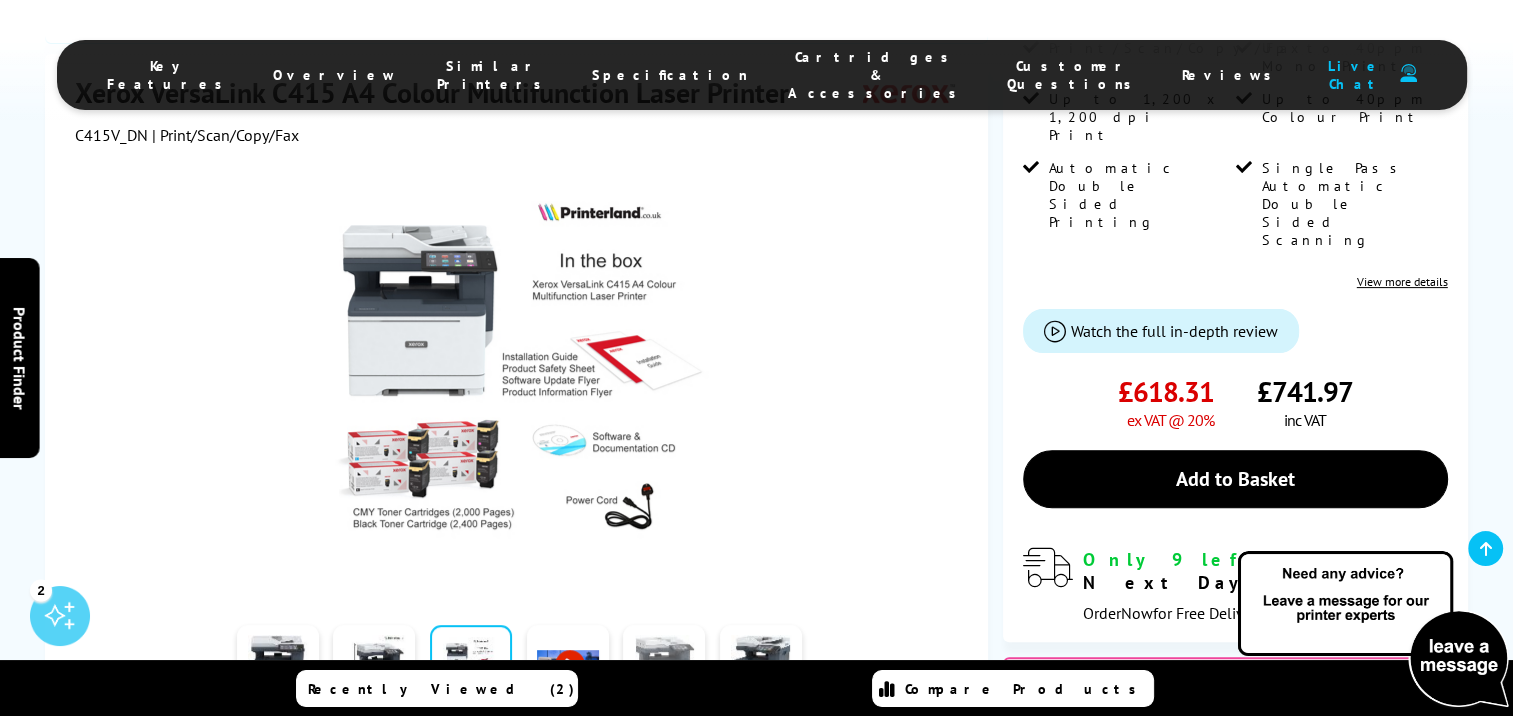 click at bounding box center (664, 667) 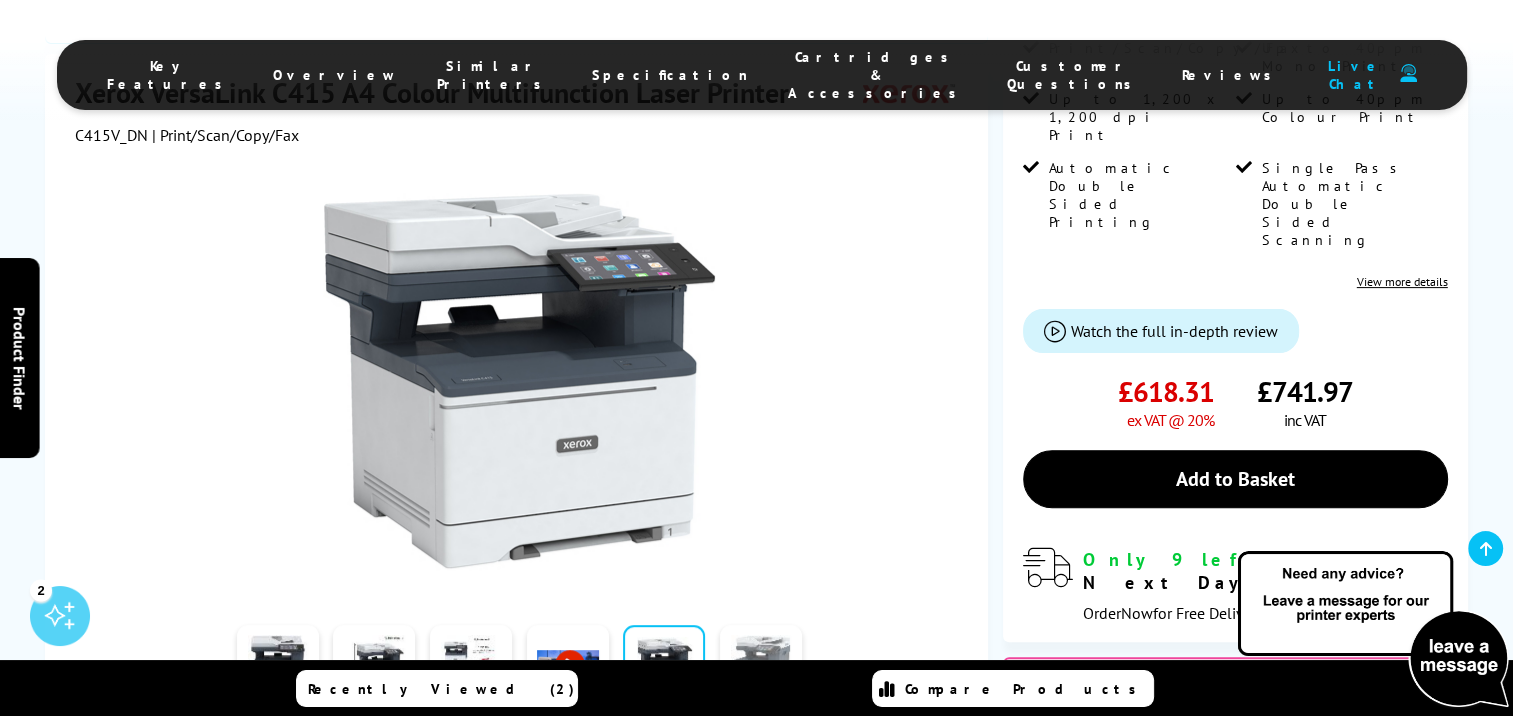 click at bounding box center [761, 667] 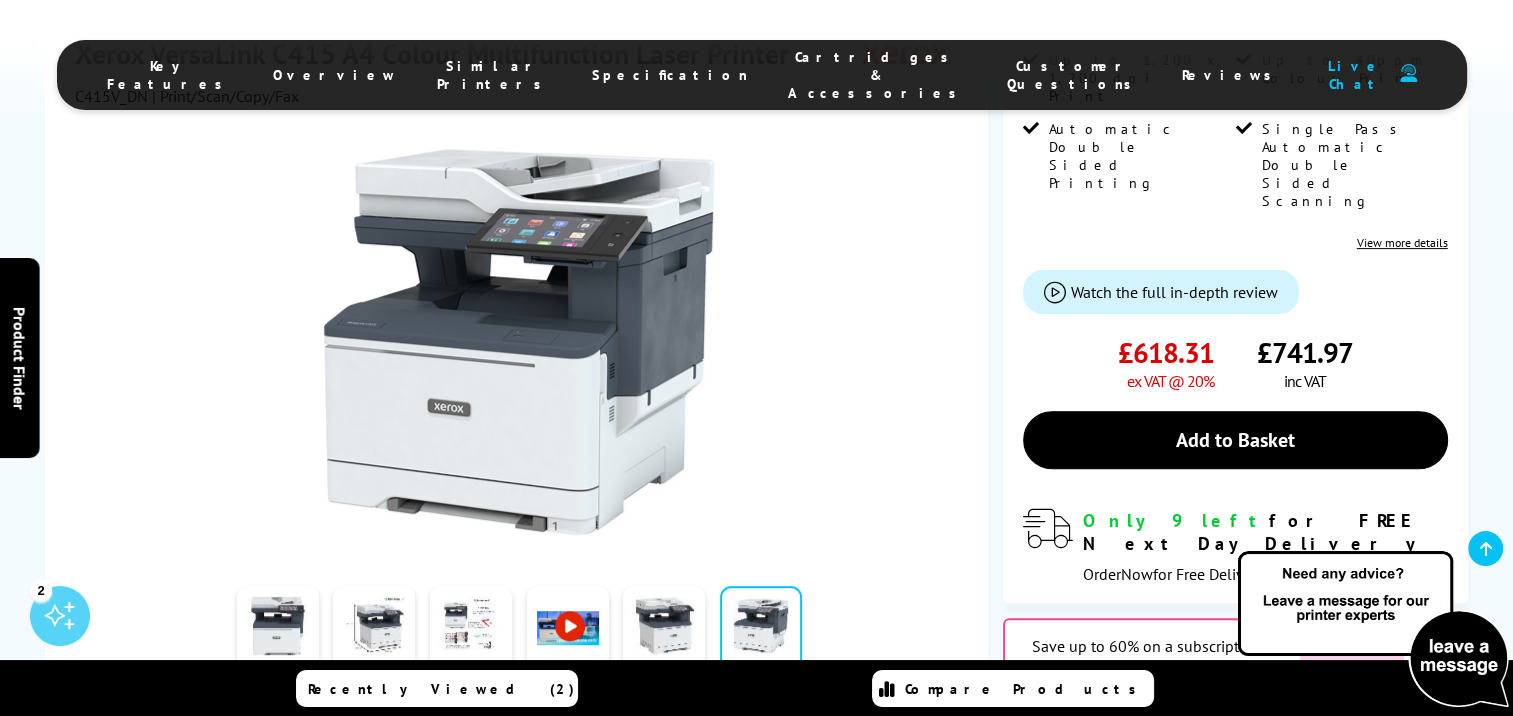 scroll, scrollTop: 600, scrollLeft: 0, axis: vertical 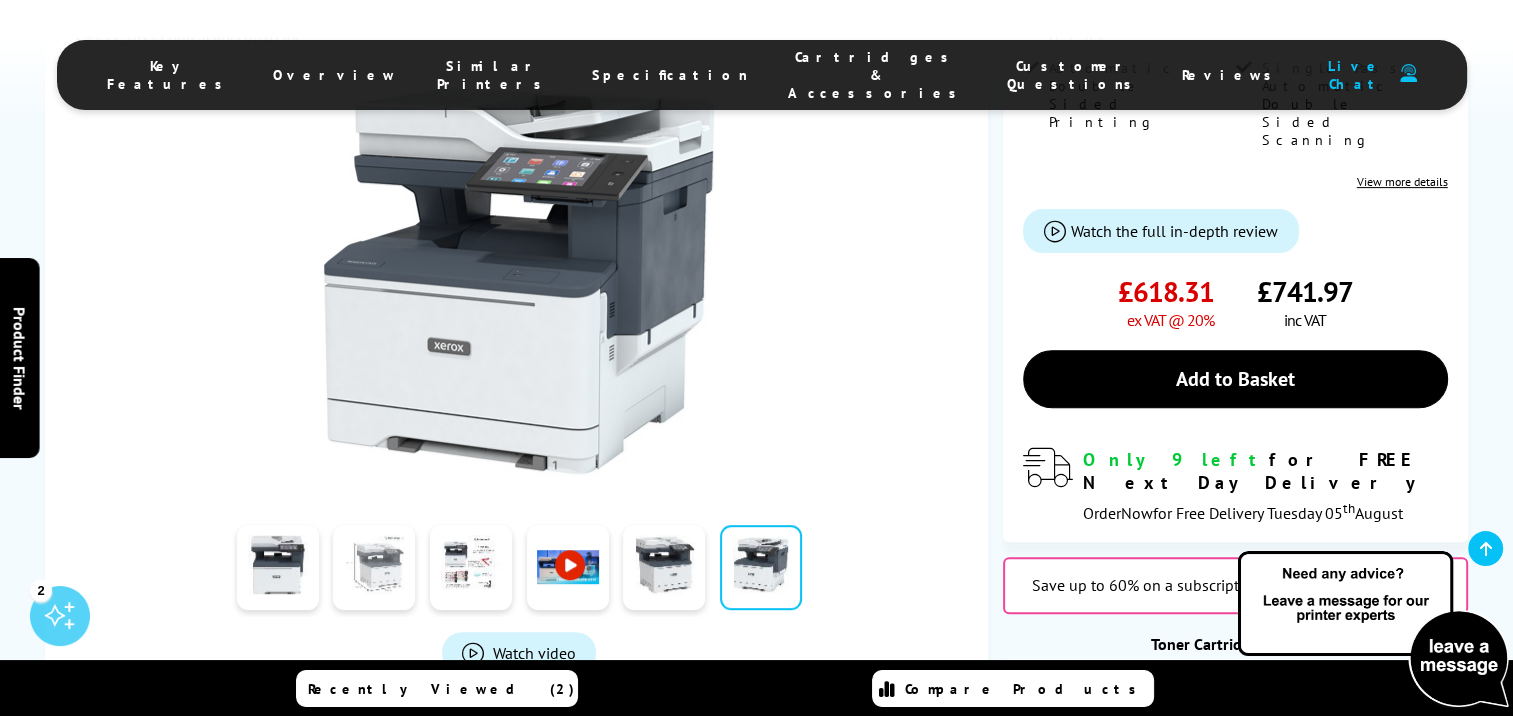 click at bounding box center [374, 567] 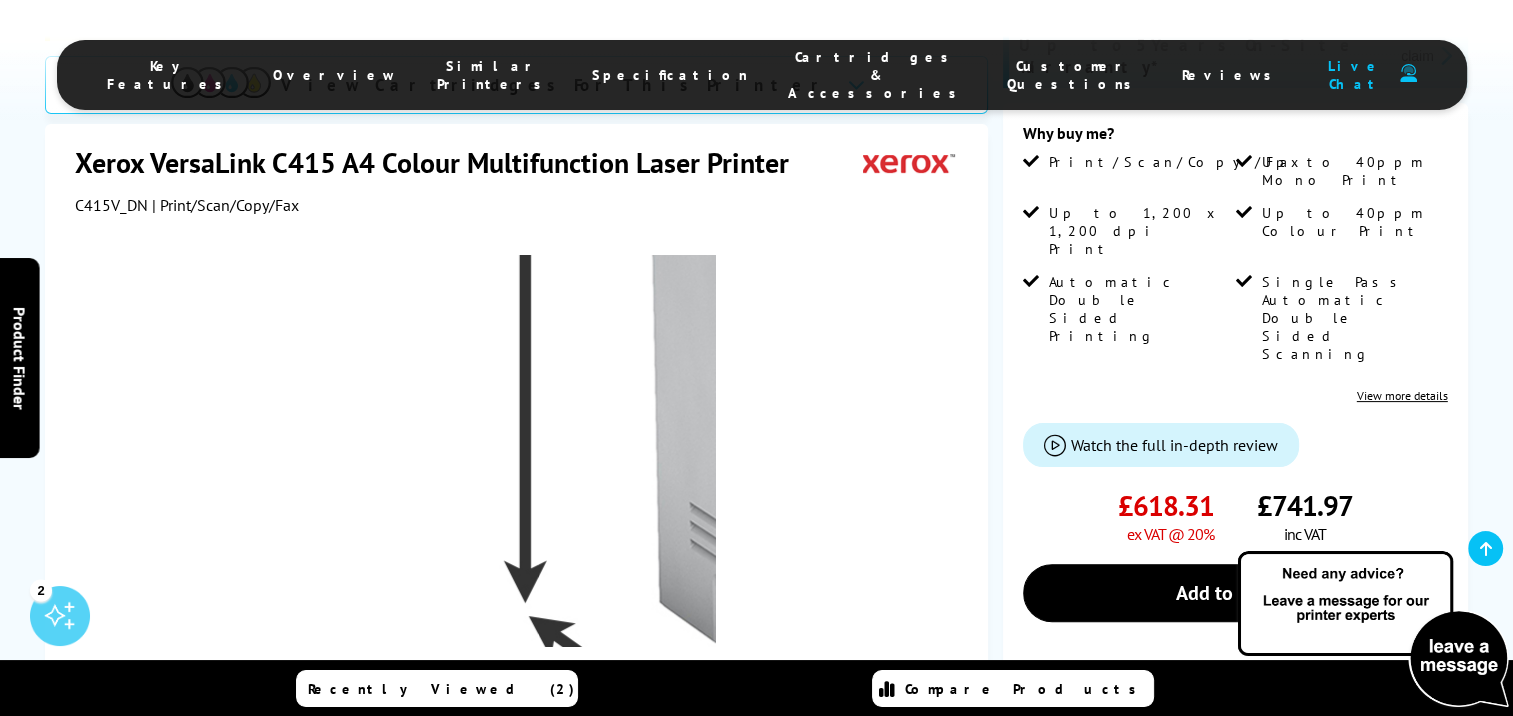 scroll, scrollTop: 700, scrollLeft: 0, axis: vertical 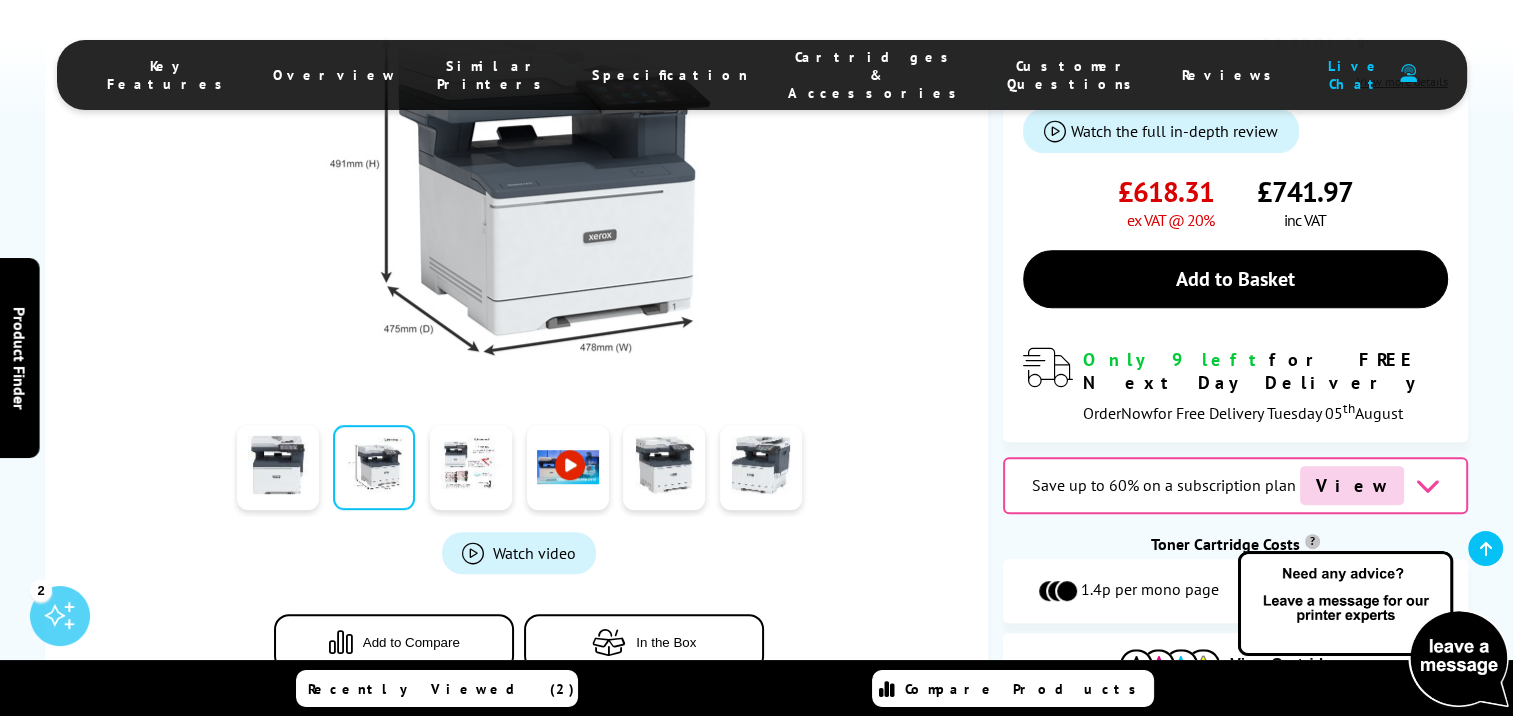 click at bounding box center [568, 467] 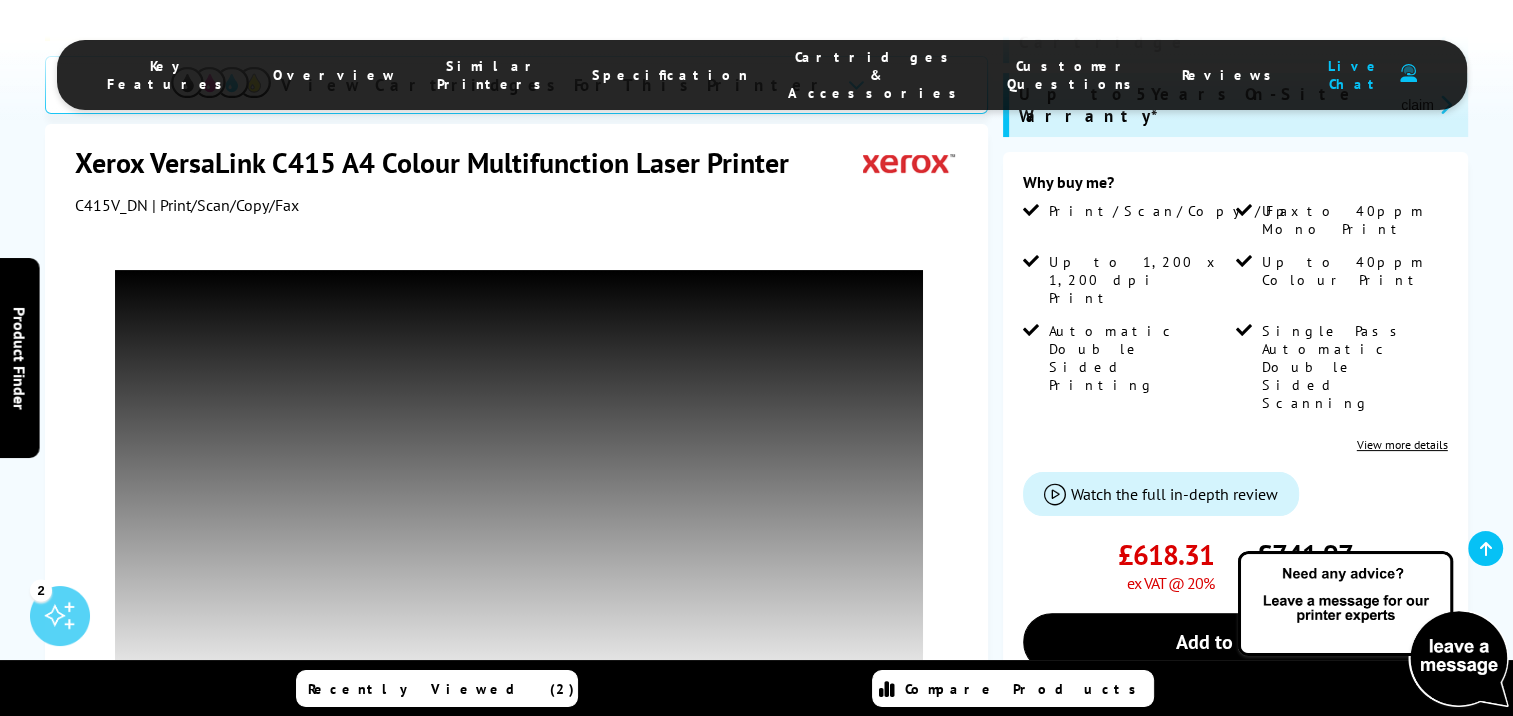 scroll, scrollTop: 300, scrollLeft: 0, axis: vertical 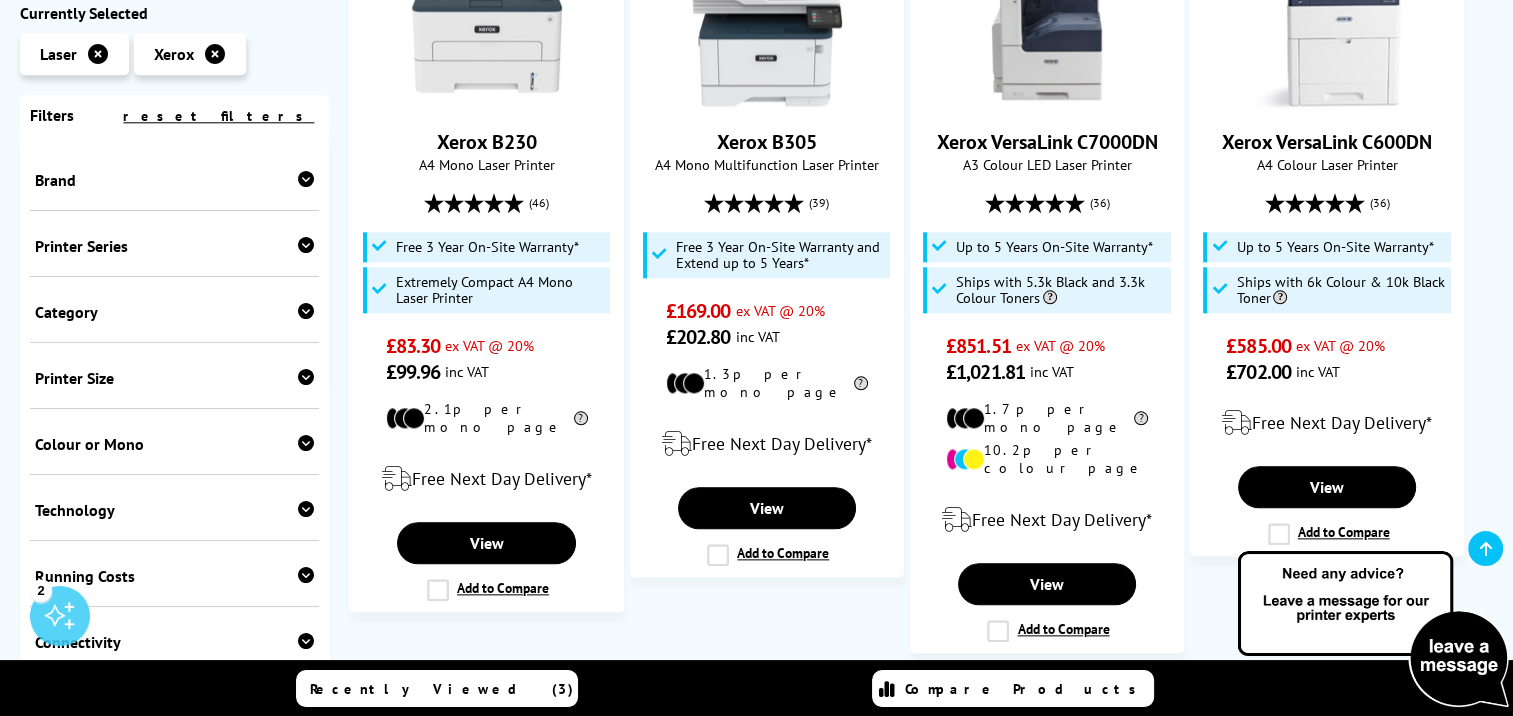 click on "2" at bounding box center (797, 709) 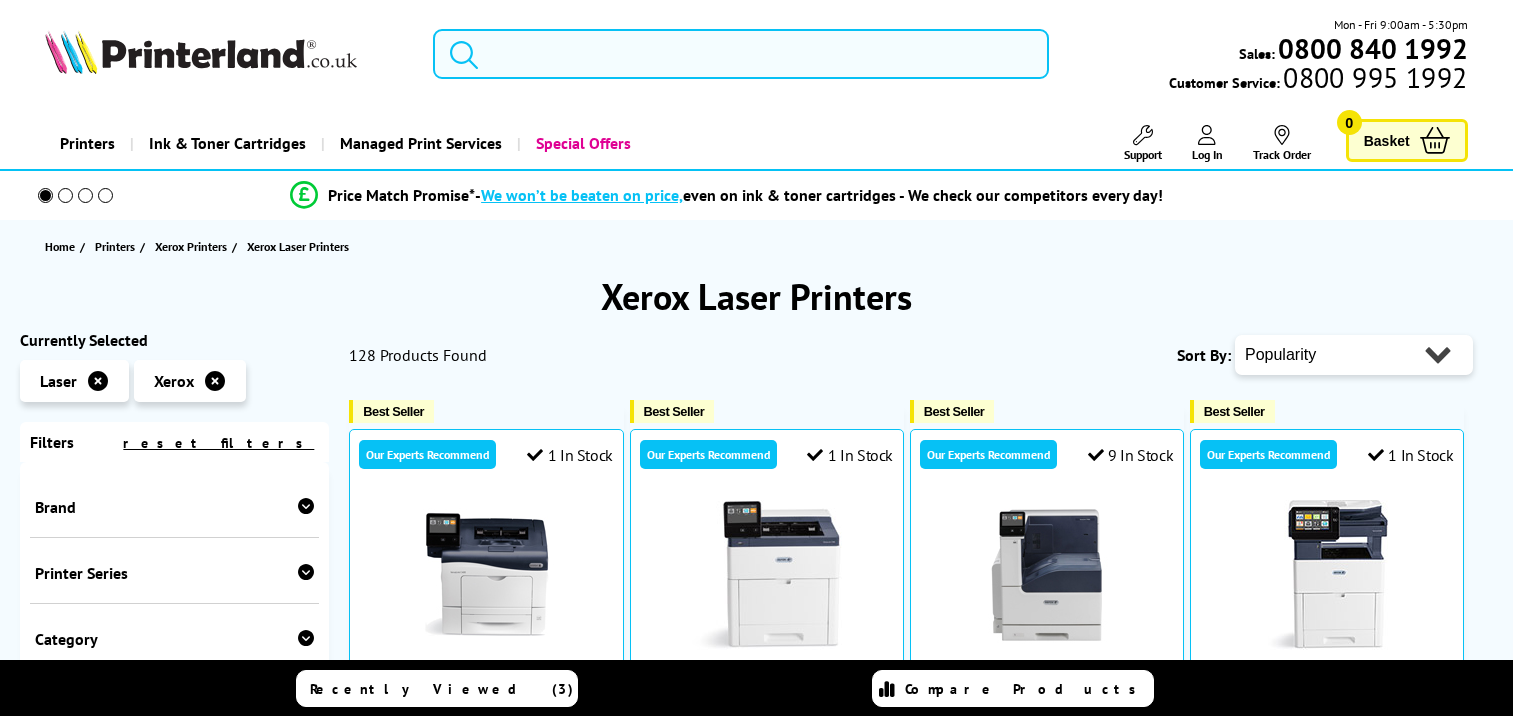 scroll, scrollTop: 0, scrollLeft: 0, axis: both 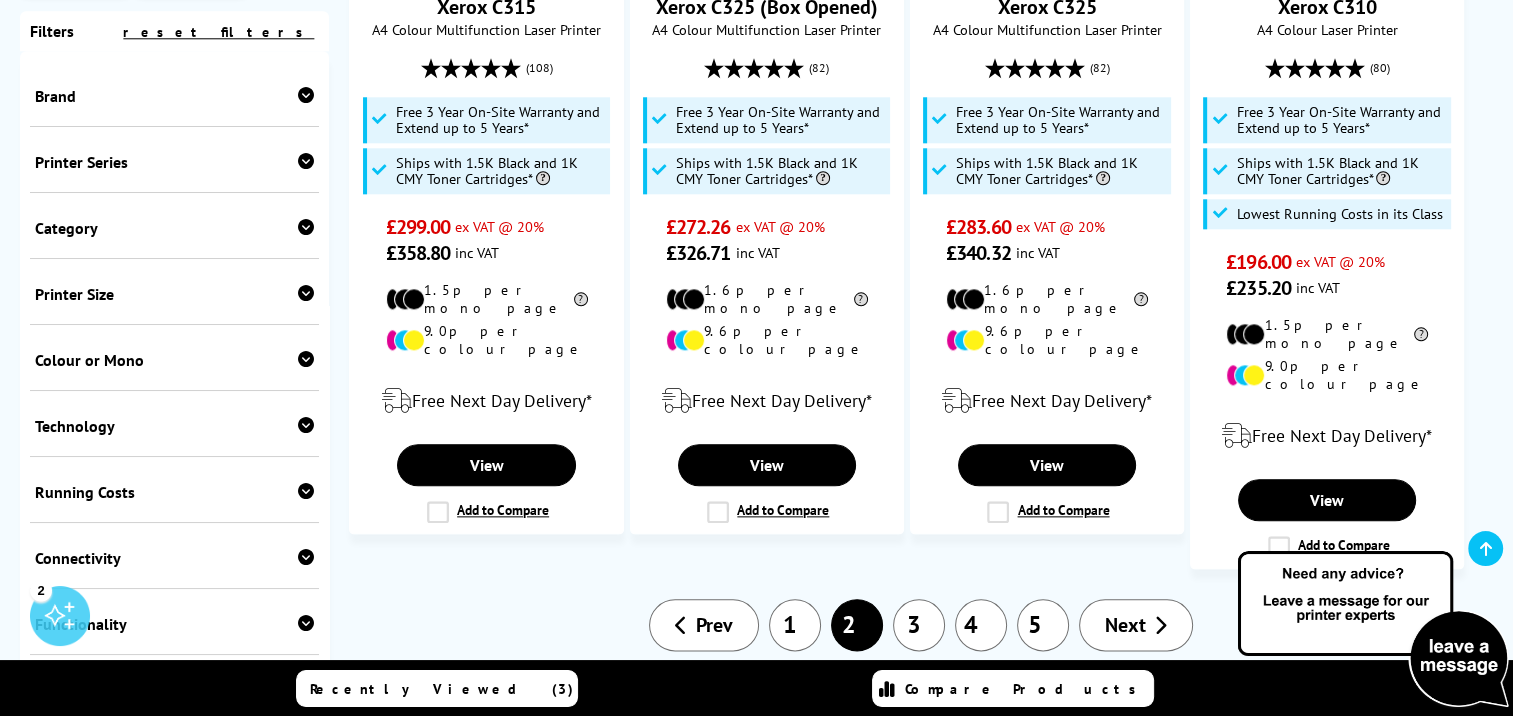 click on "3" at bounding box center (919, 625) 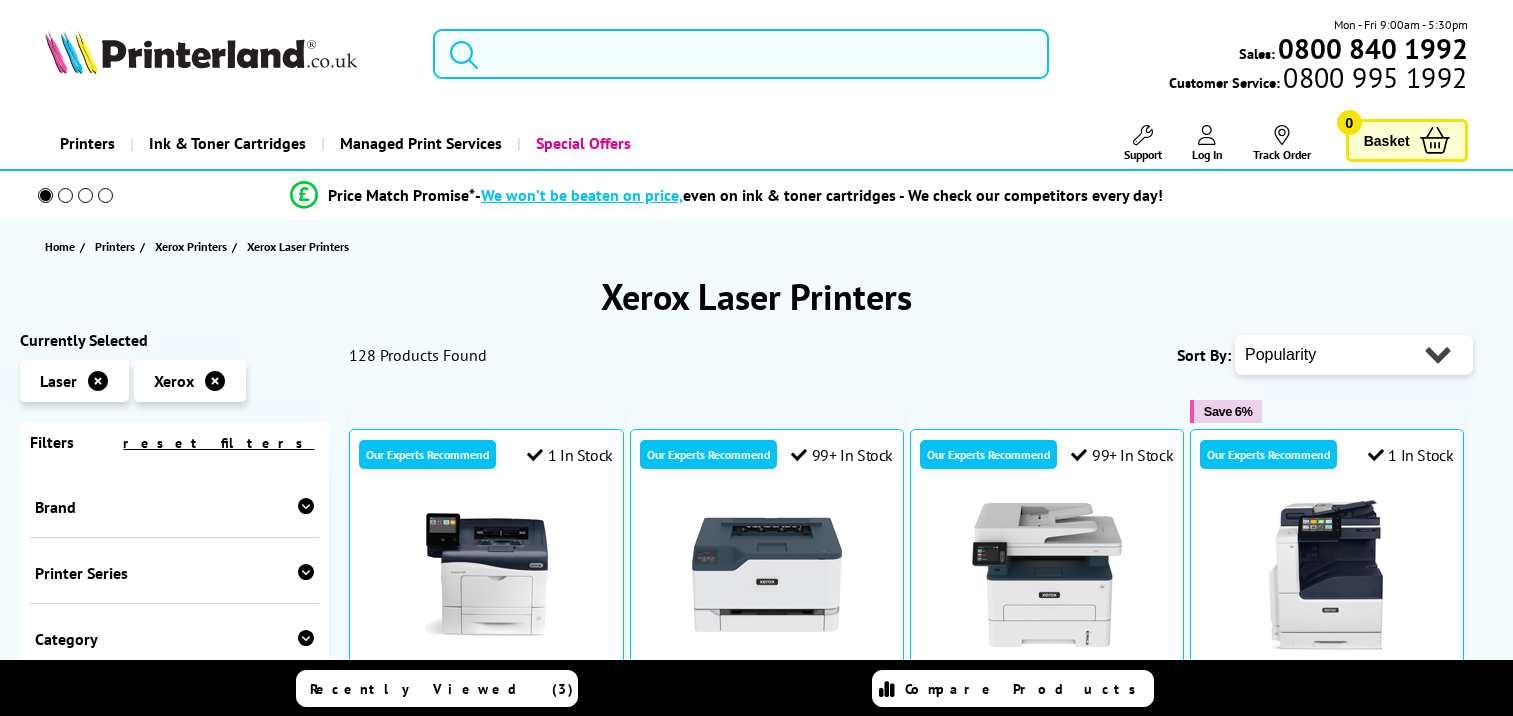 scroll, scrollTop: 0, scrollLeft: 0, axis: both 